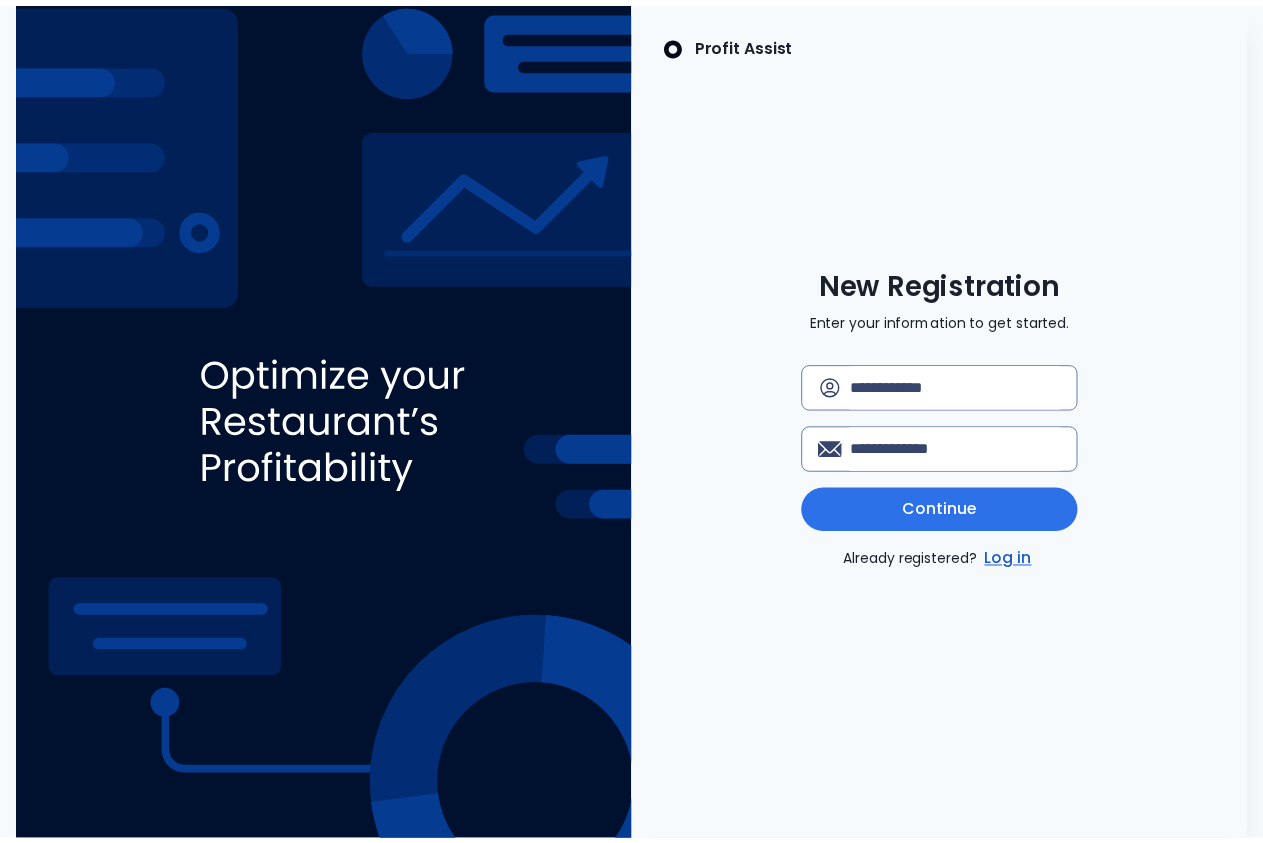 scroll, scrollTop: 0, scrollLeft: 0, axis: both 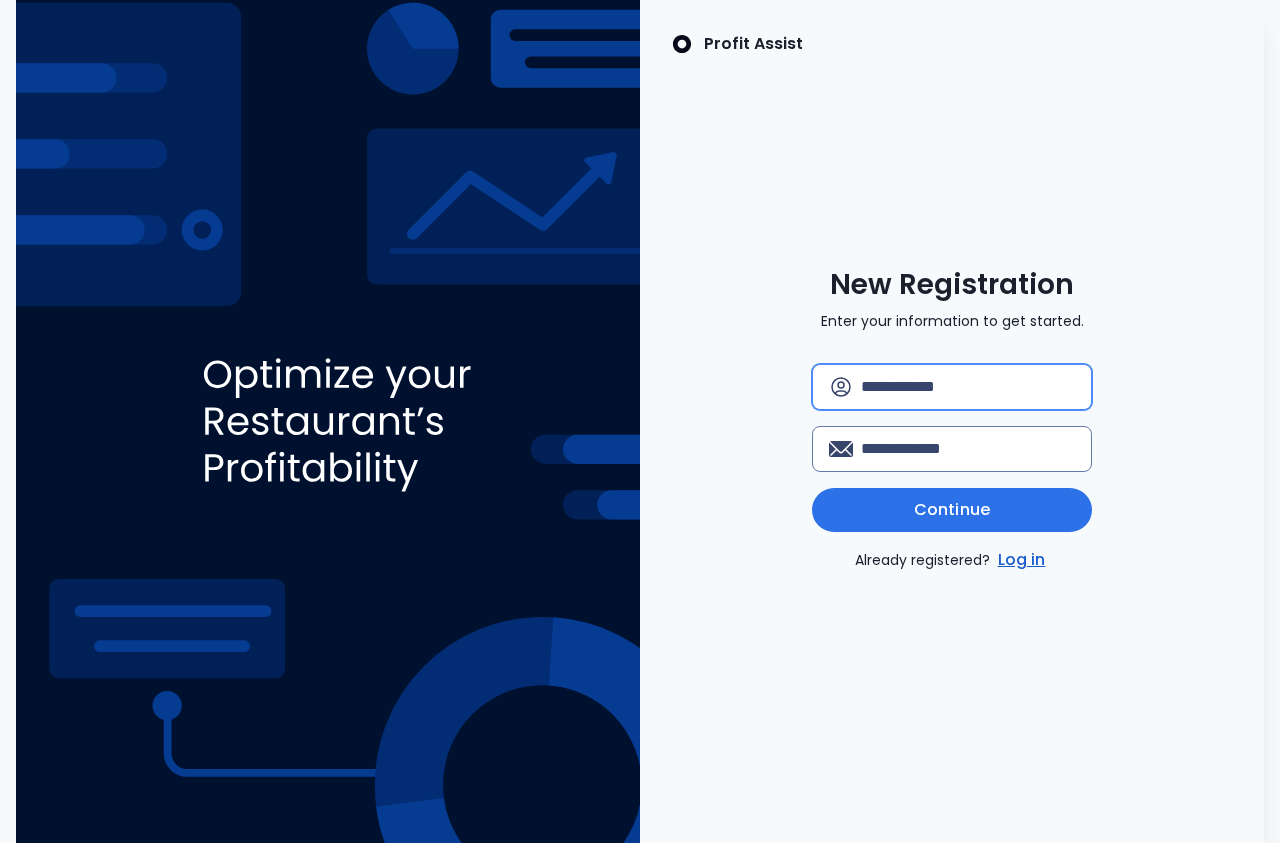 click at bounding box center (968, 387) 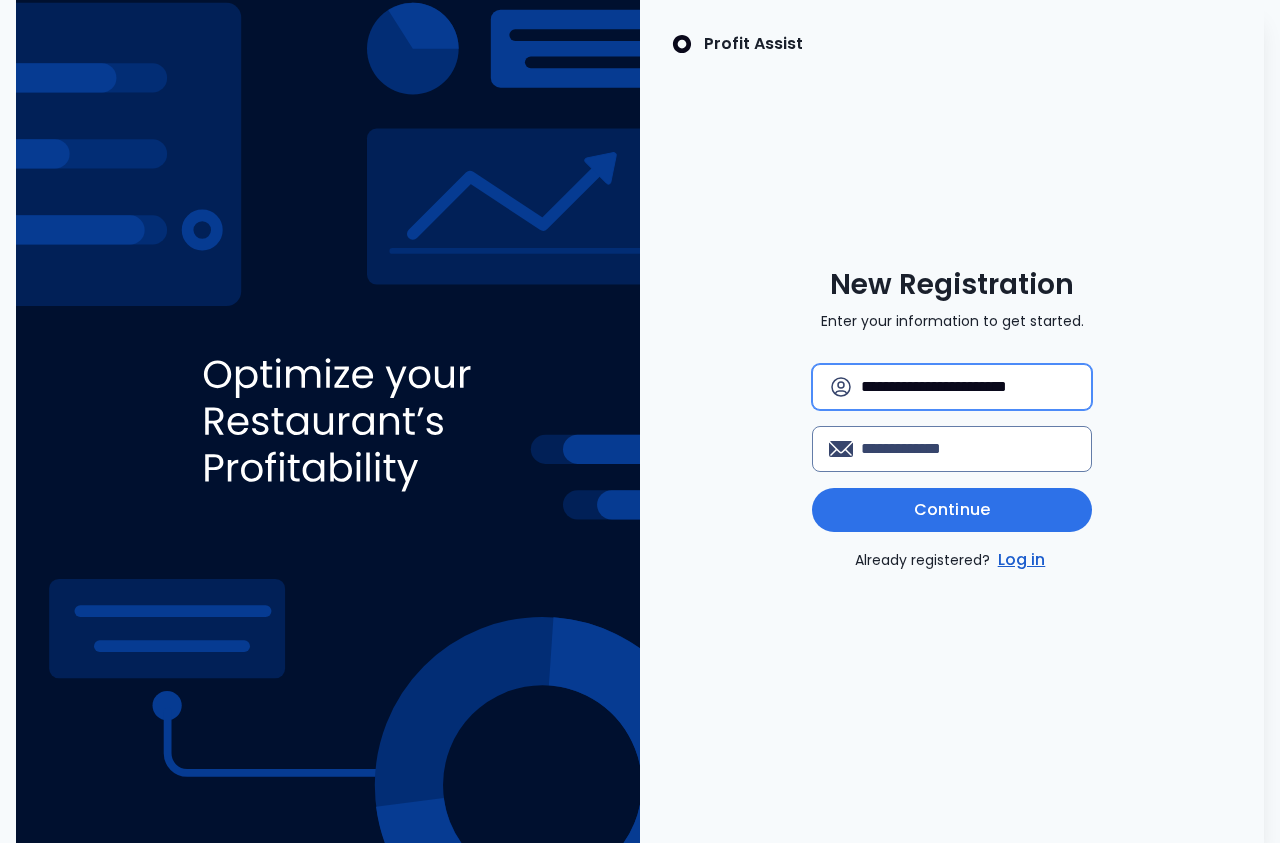 type on "**********" 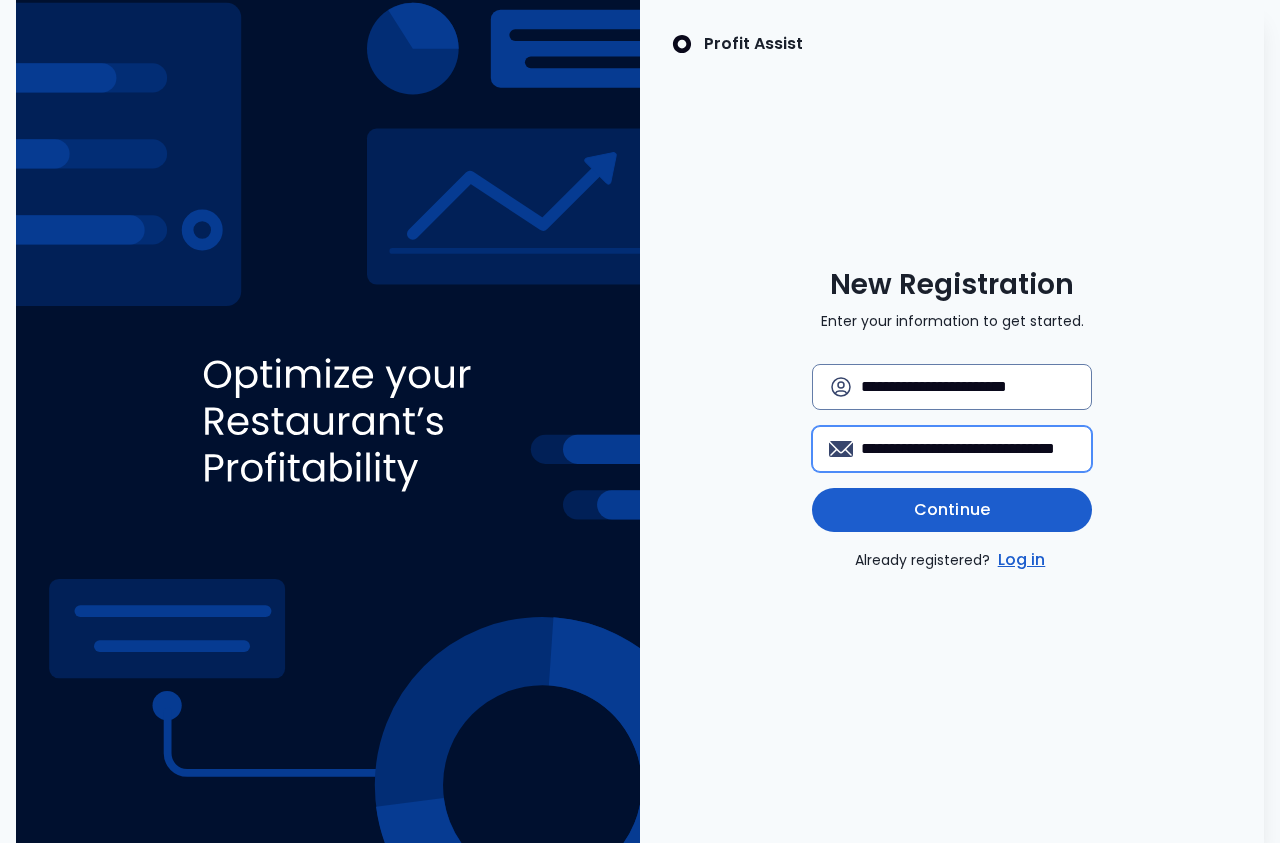 type on "**********" 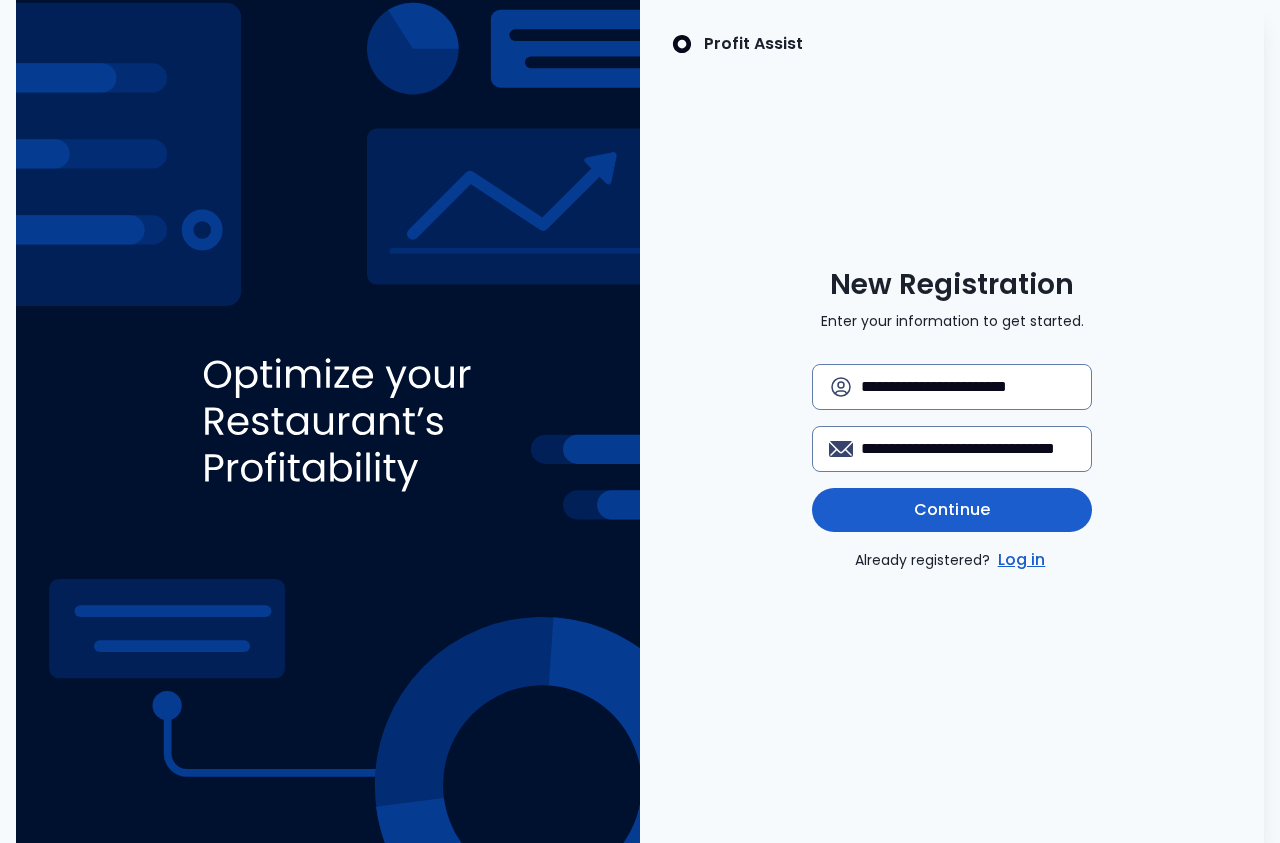 click on "Continue" at bounding box center [952, 510] 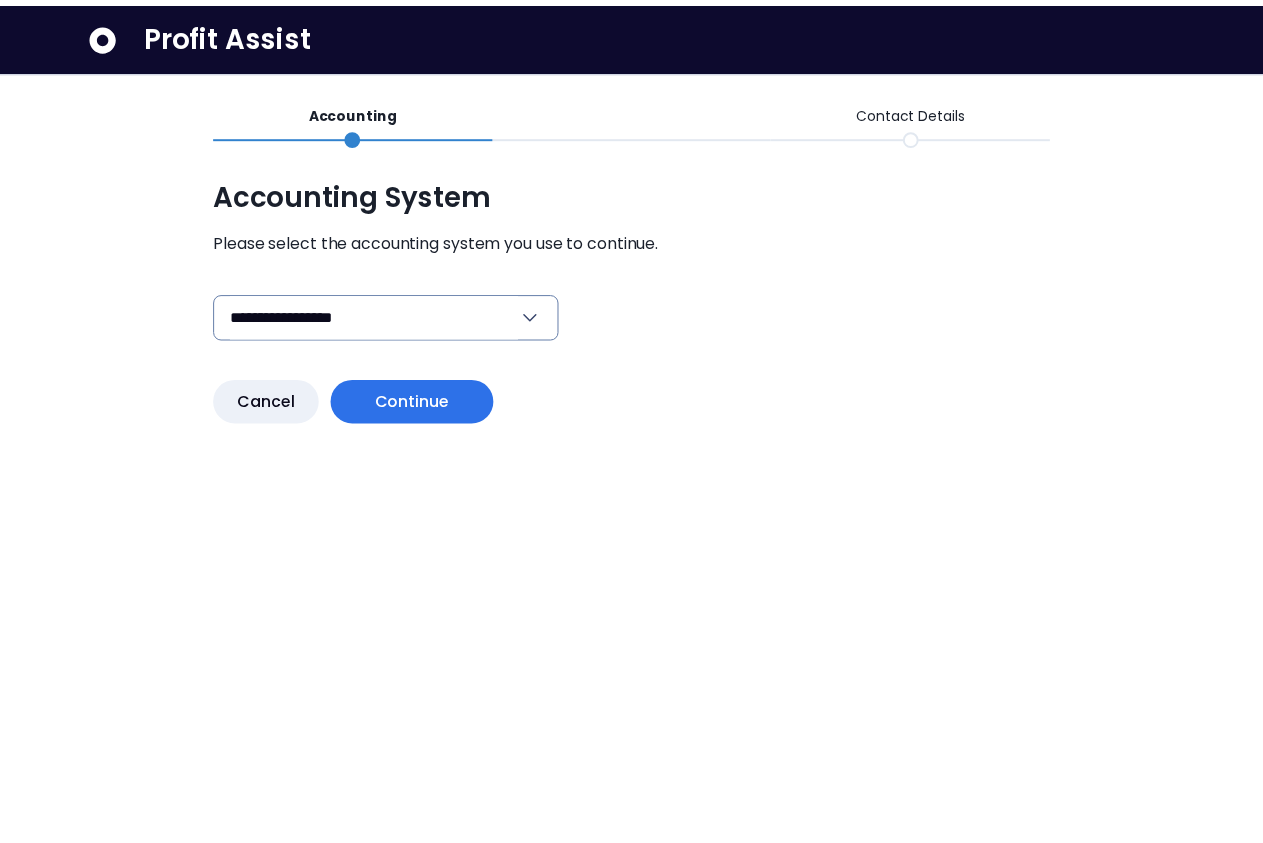 scroll, scrollTop: 0, scrollLeft: 0, axis: both 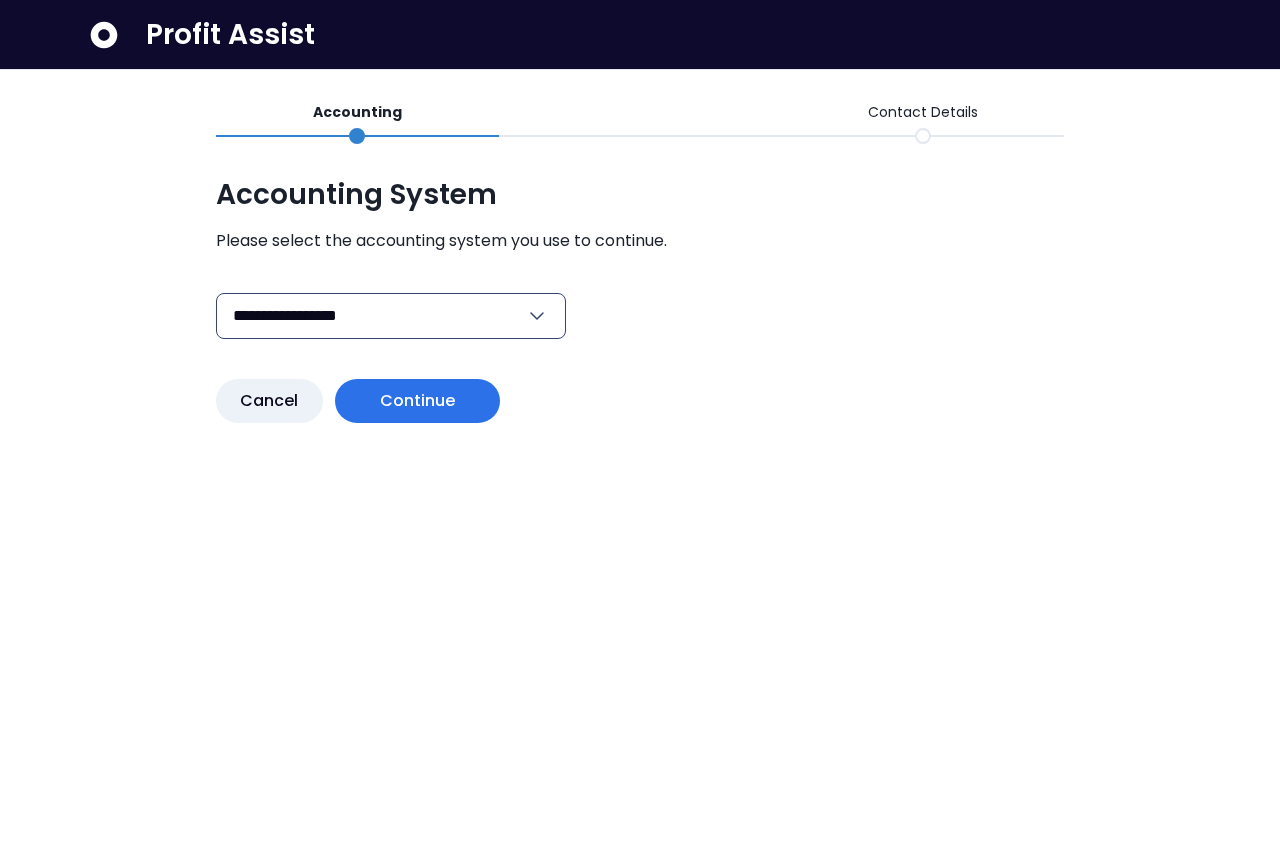 click 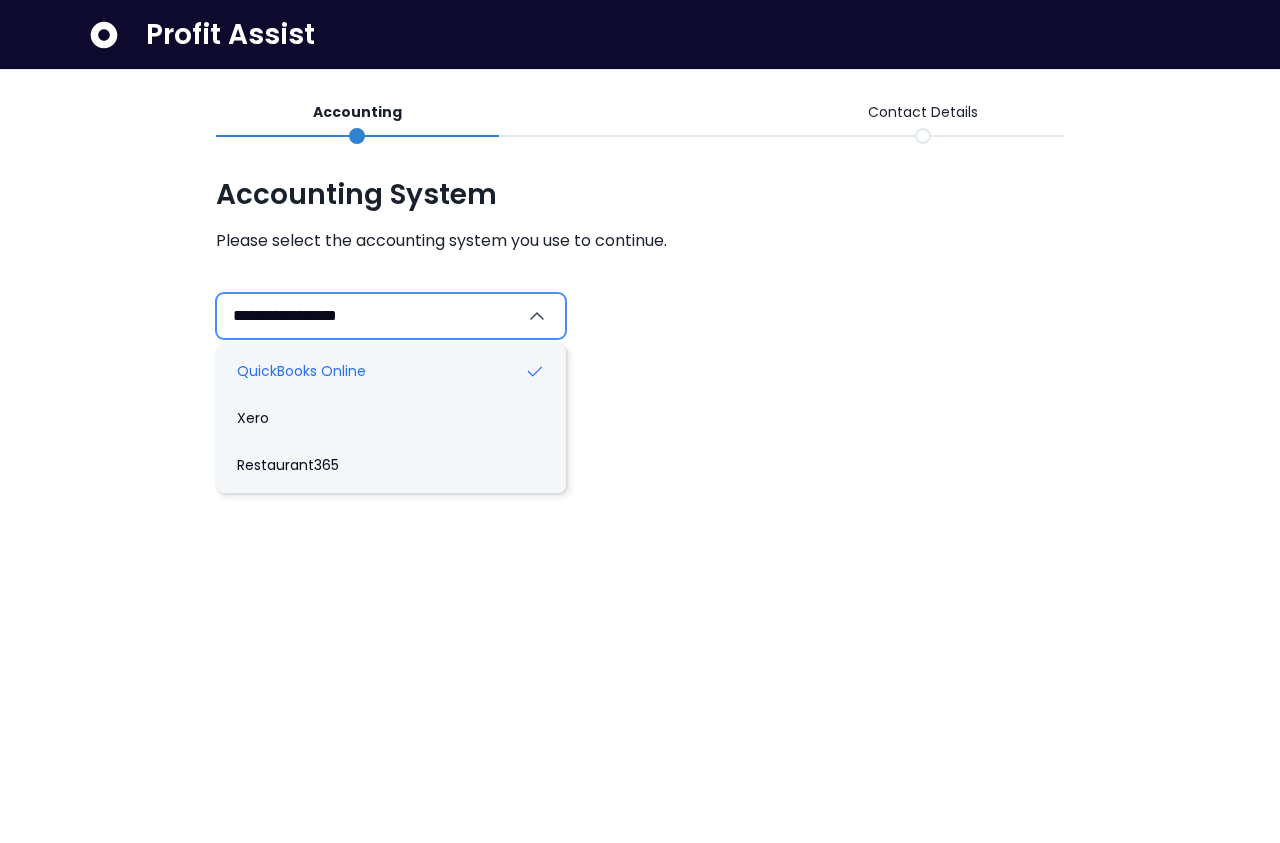 click 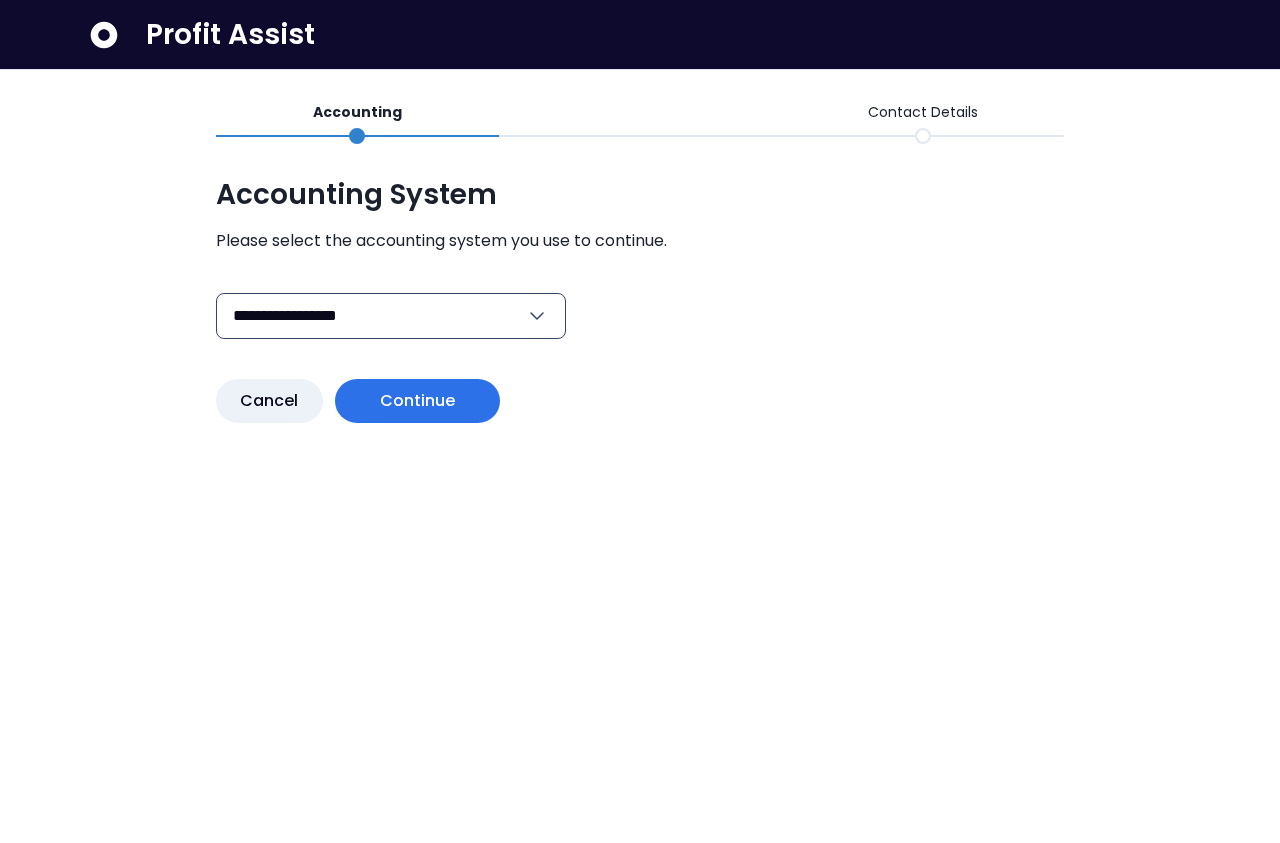 click on "Cancel Continue" at bounding box center [640, 401] 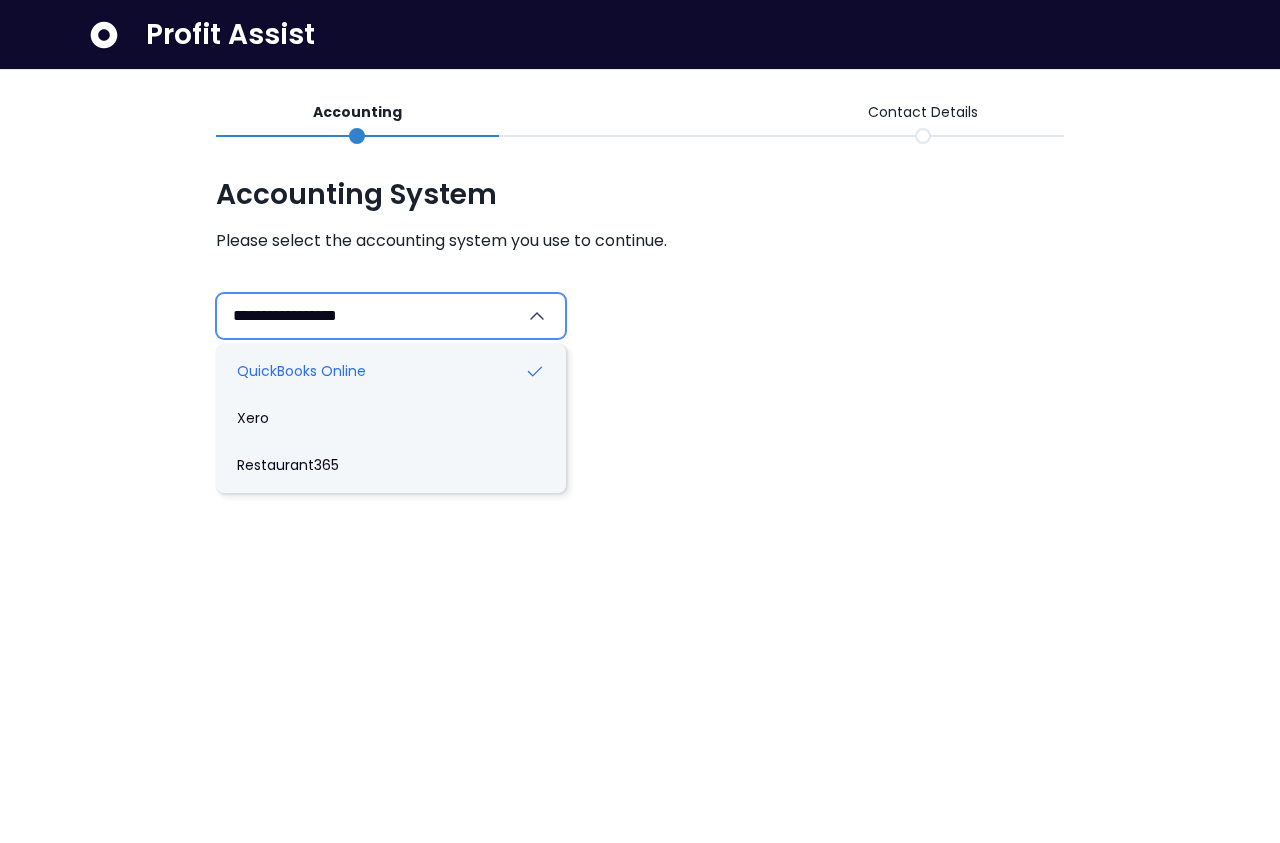 click 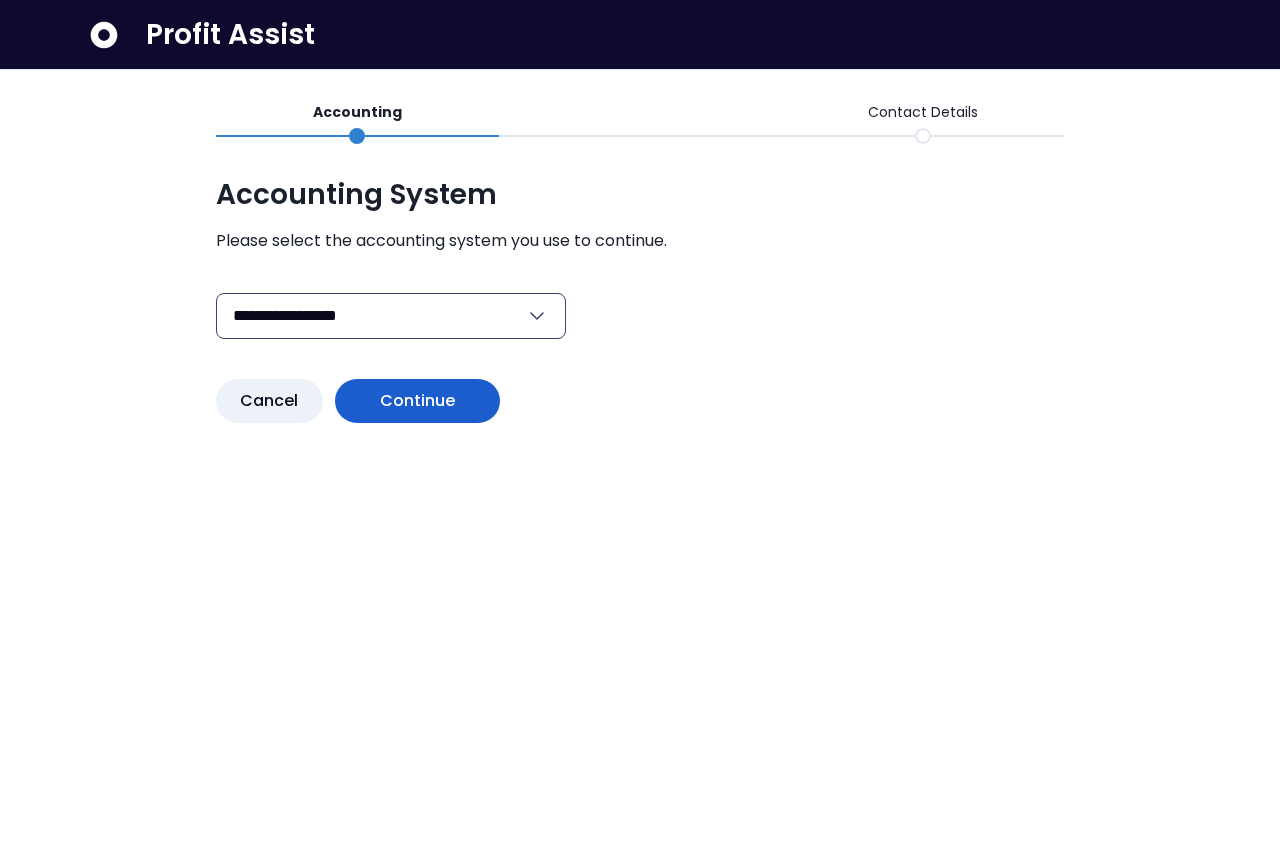 click on "Continue" at bounding box center [418, 401] 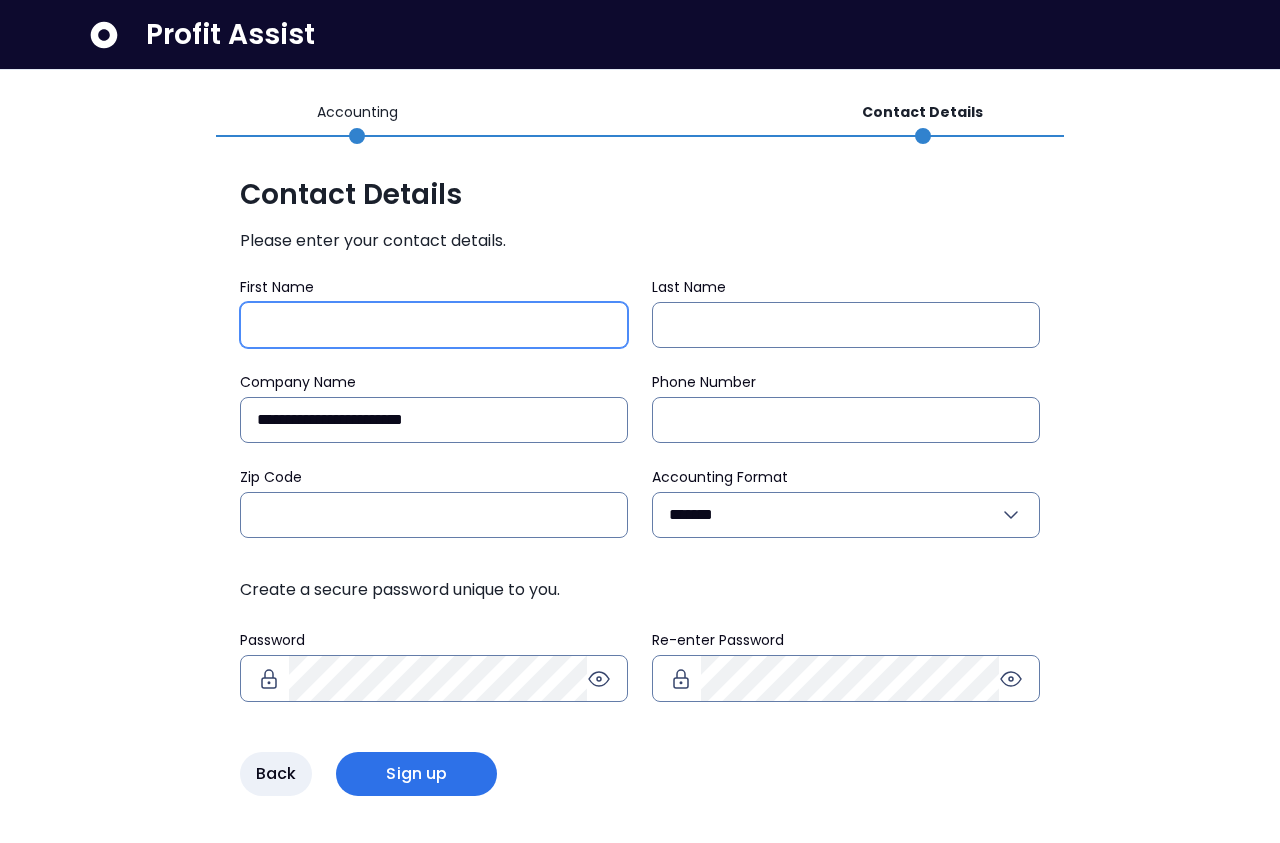 click on "First Name" at bounding box center (434, 325) 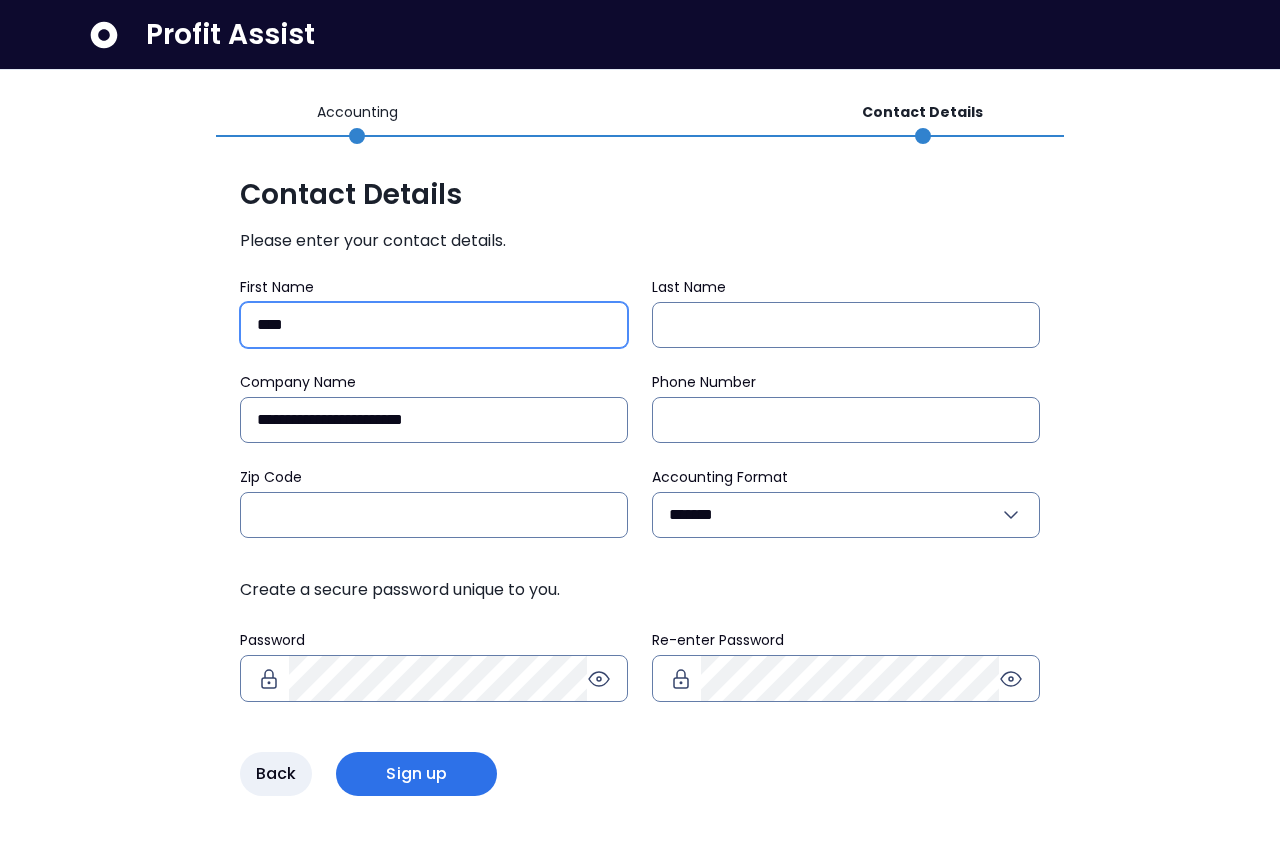 type on "****" 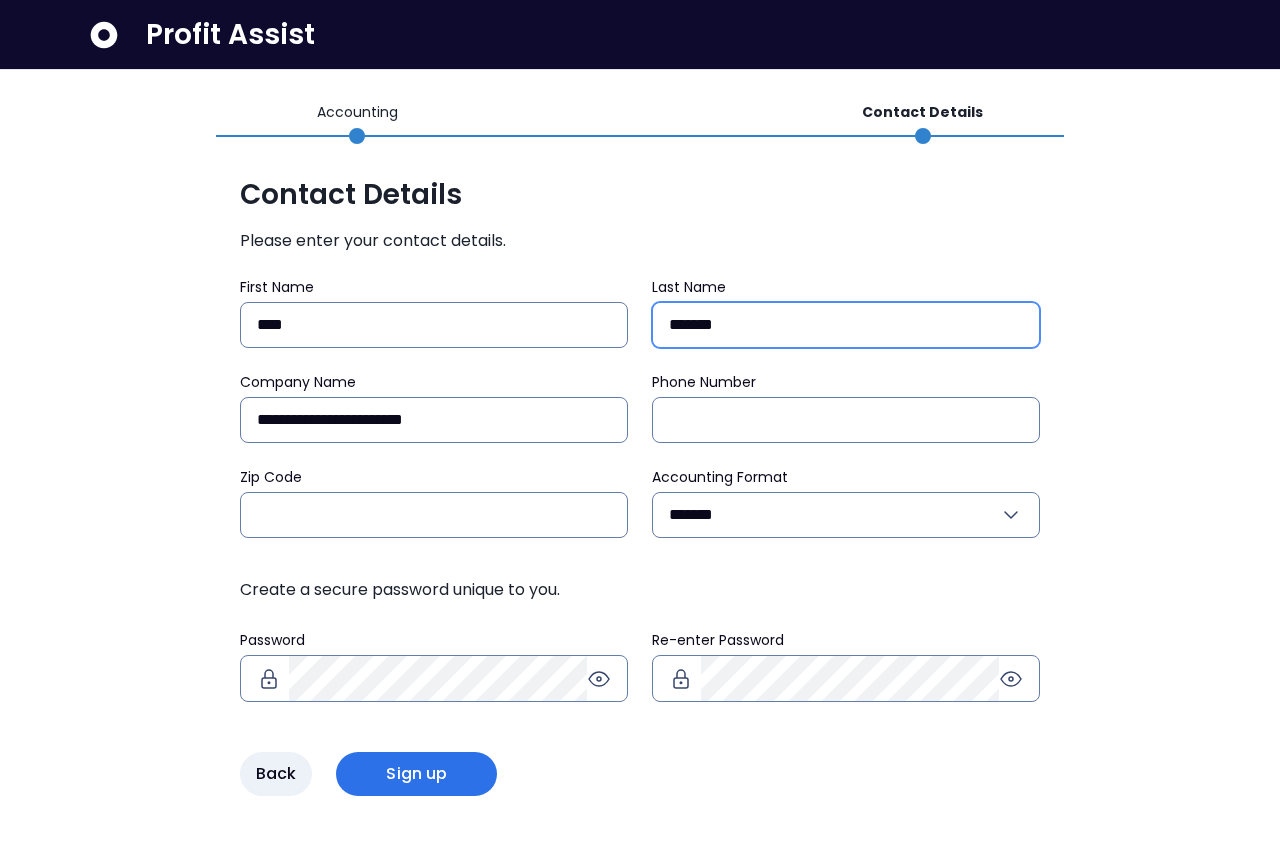 type on "*******" 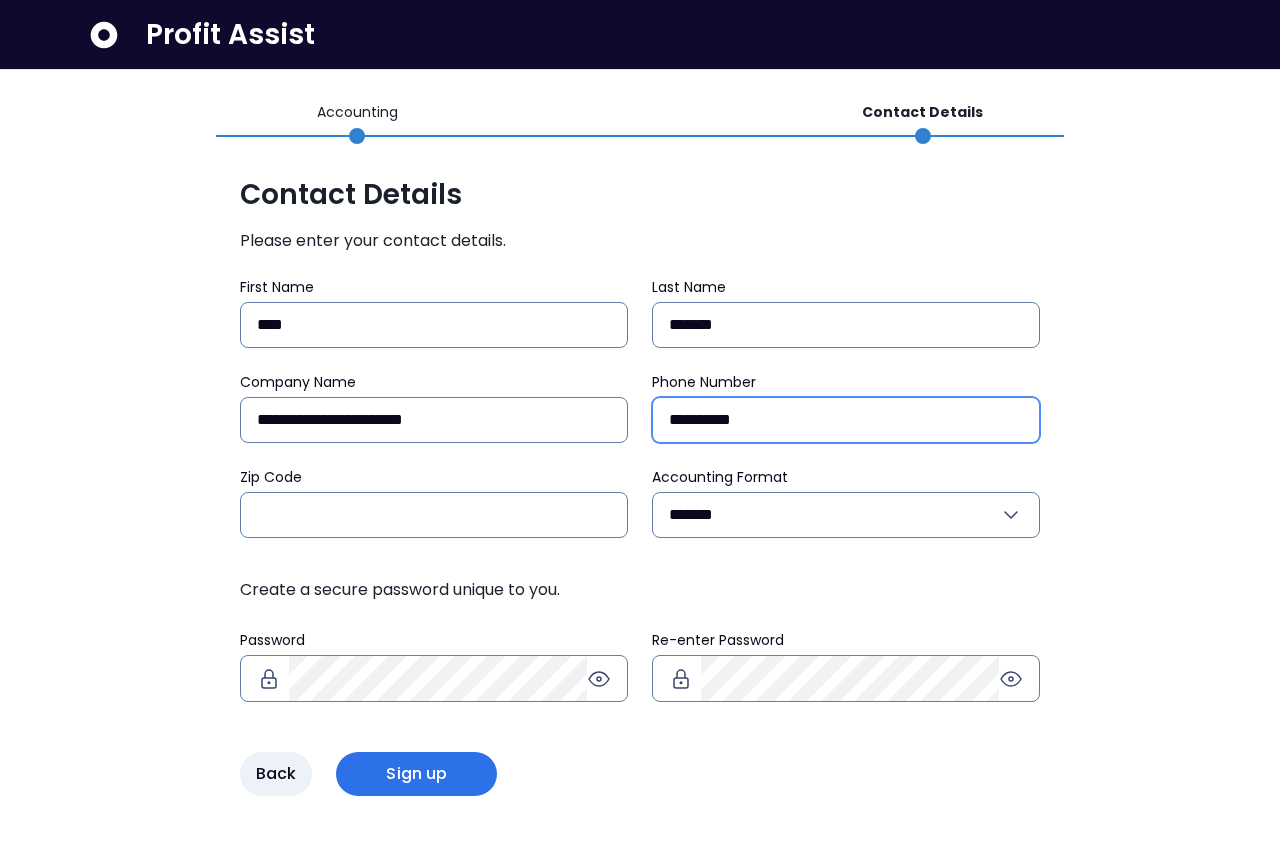 type on "**********" 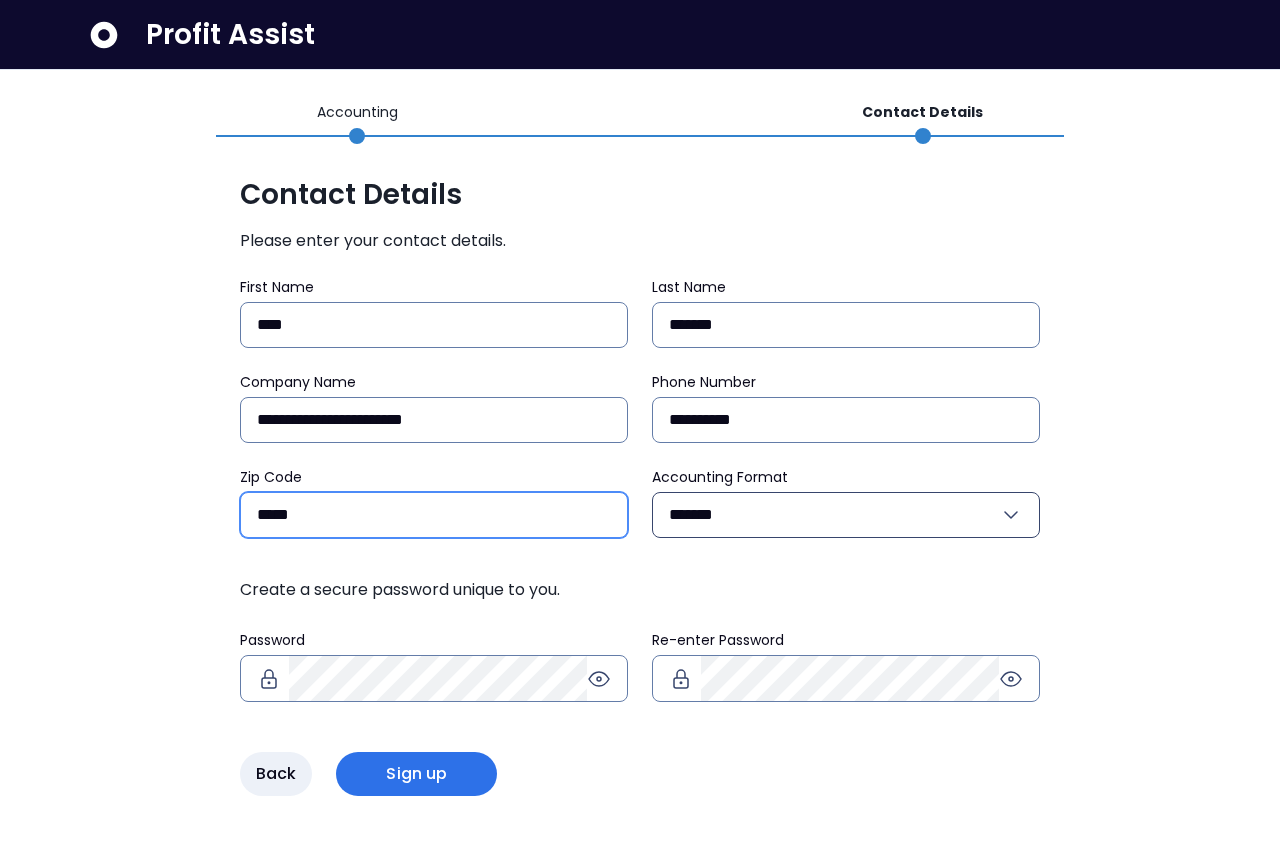type on "*****" 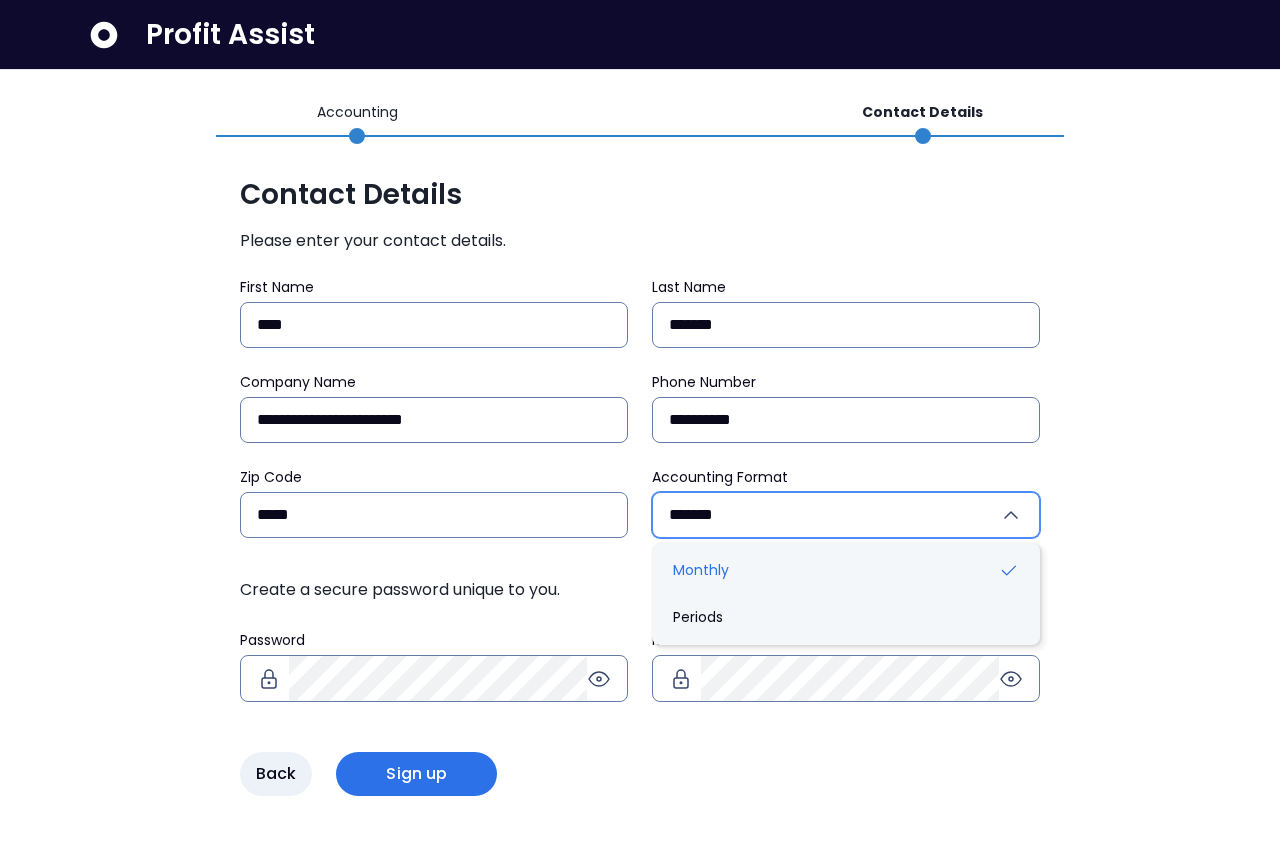 click on "*******" at bounding box center [834, 515] 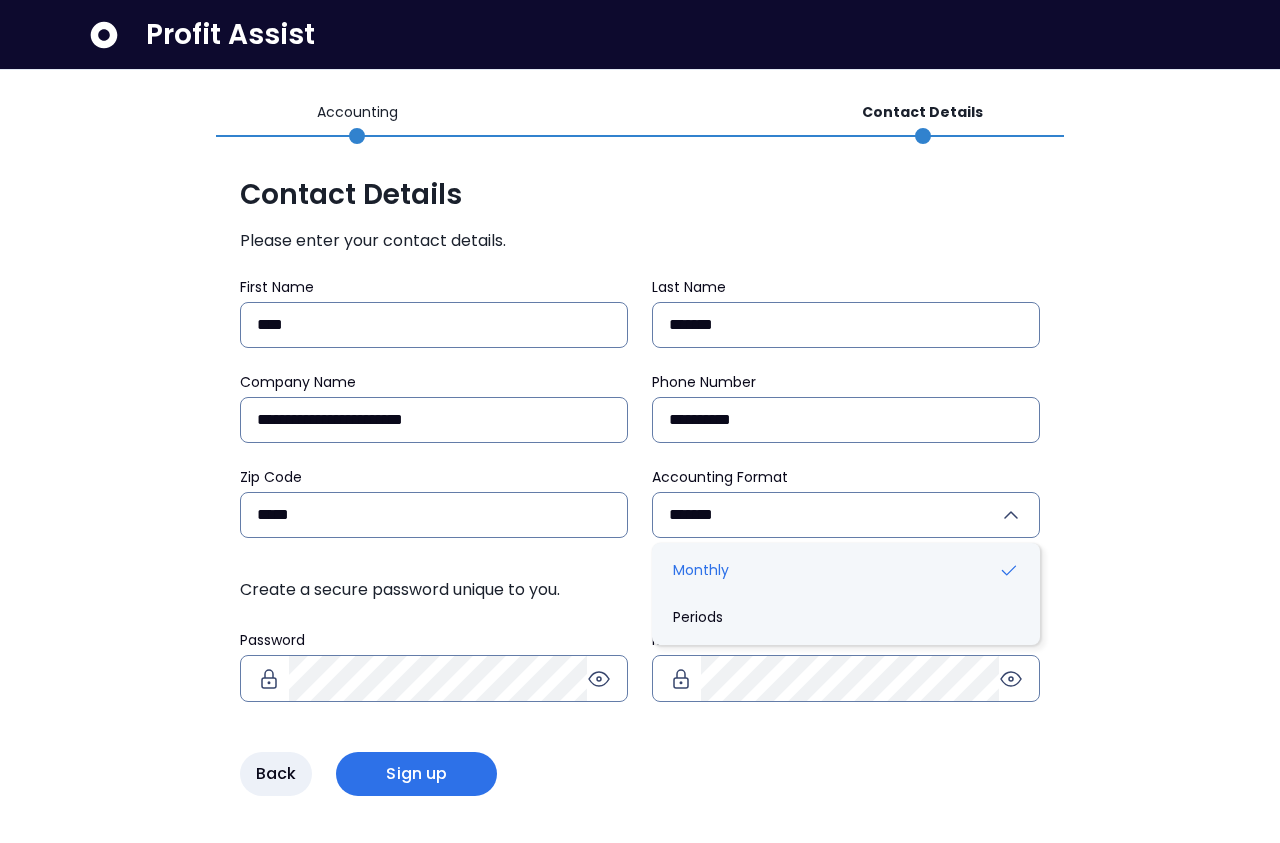 click on "Create a secure password unique to you. Password Re-enter Password" at bounding box center [640, 653] 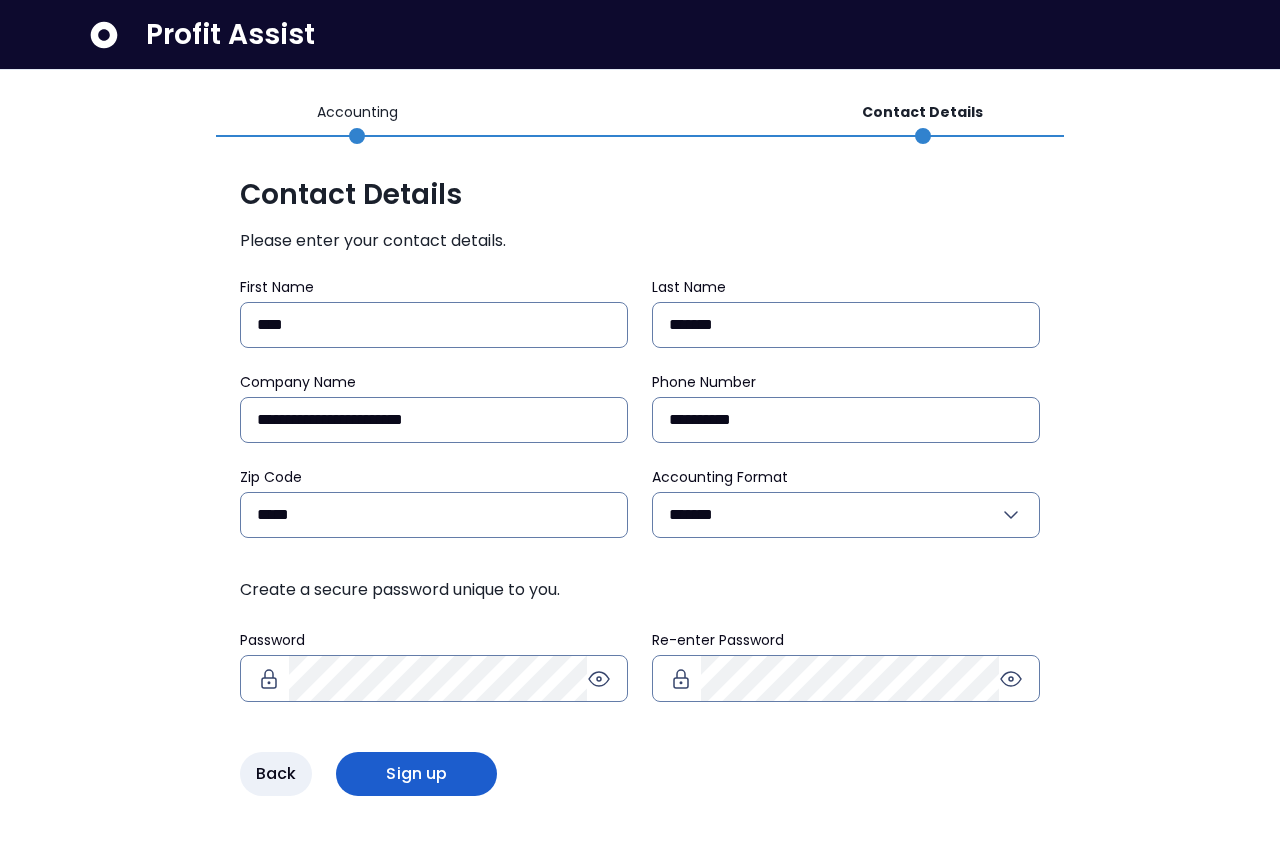 click on "Sign up" at bounding box center (416, 774) 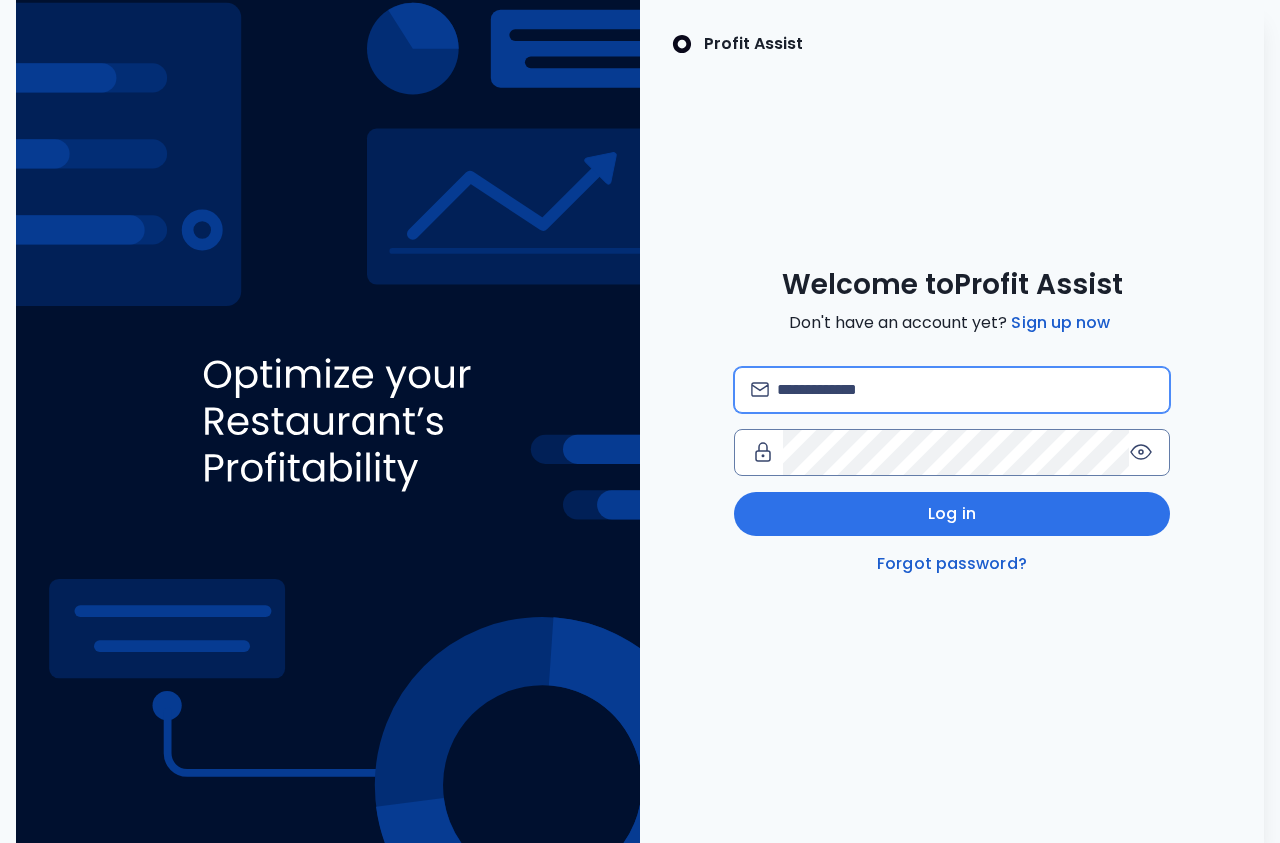 click at bounding box center (965, 390) 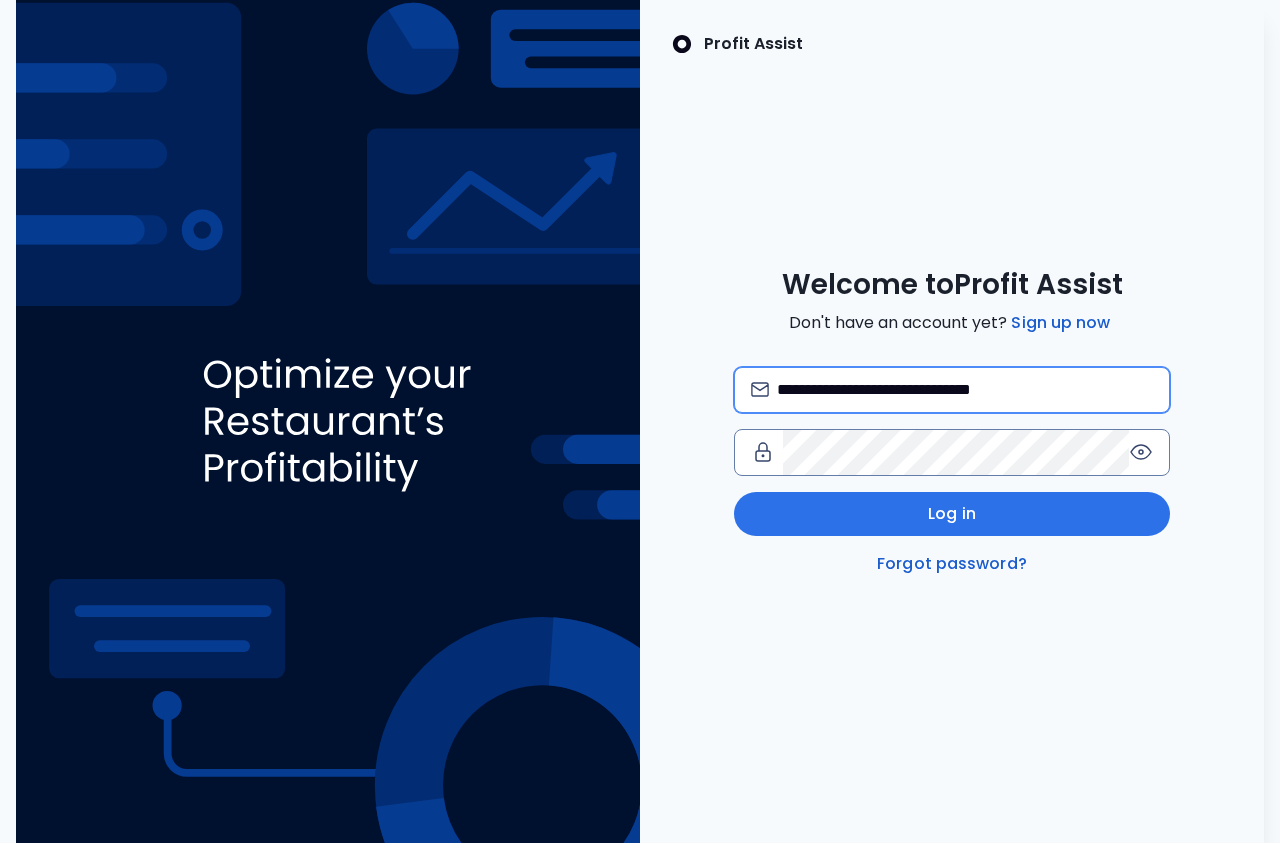 type on "**********" 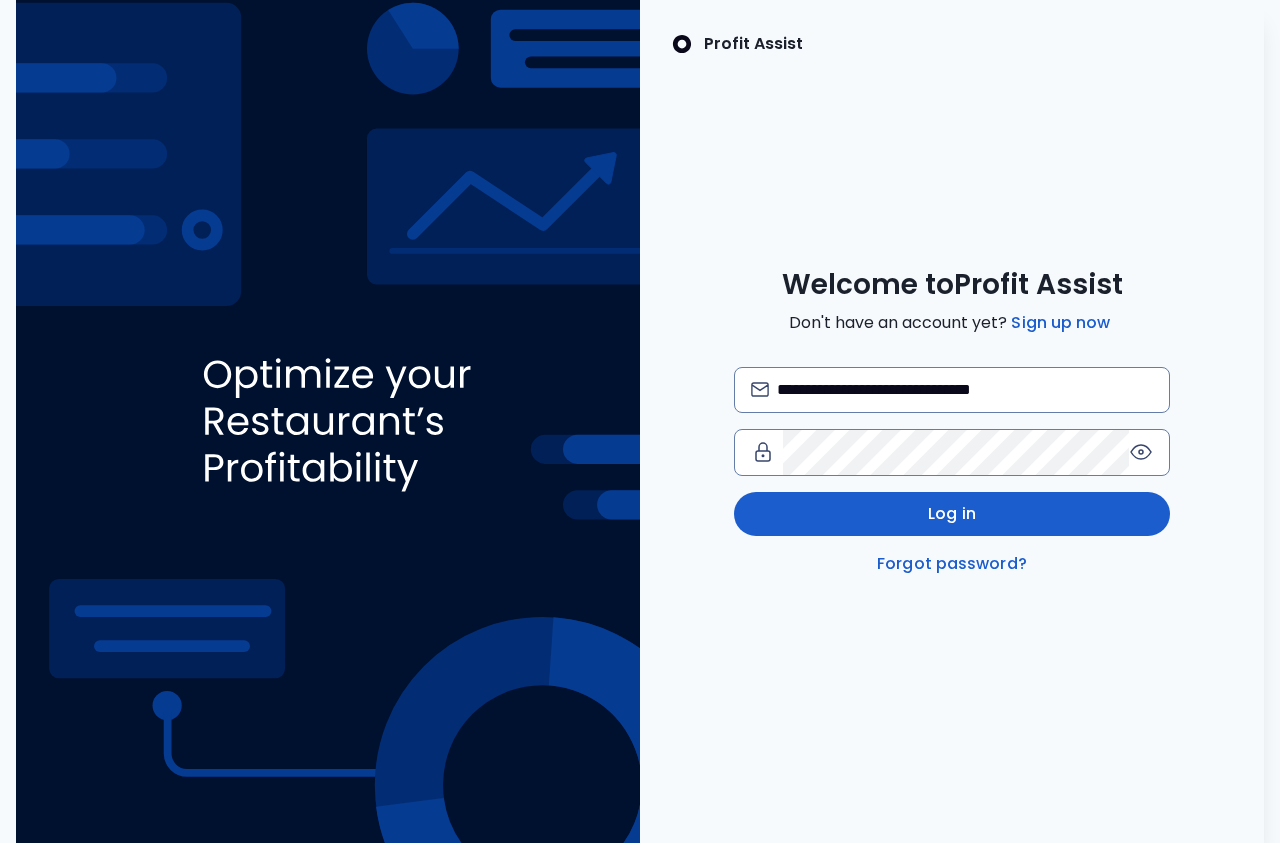 click on "Log in" at bounding box center (952, 514) 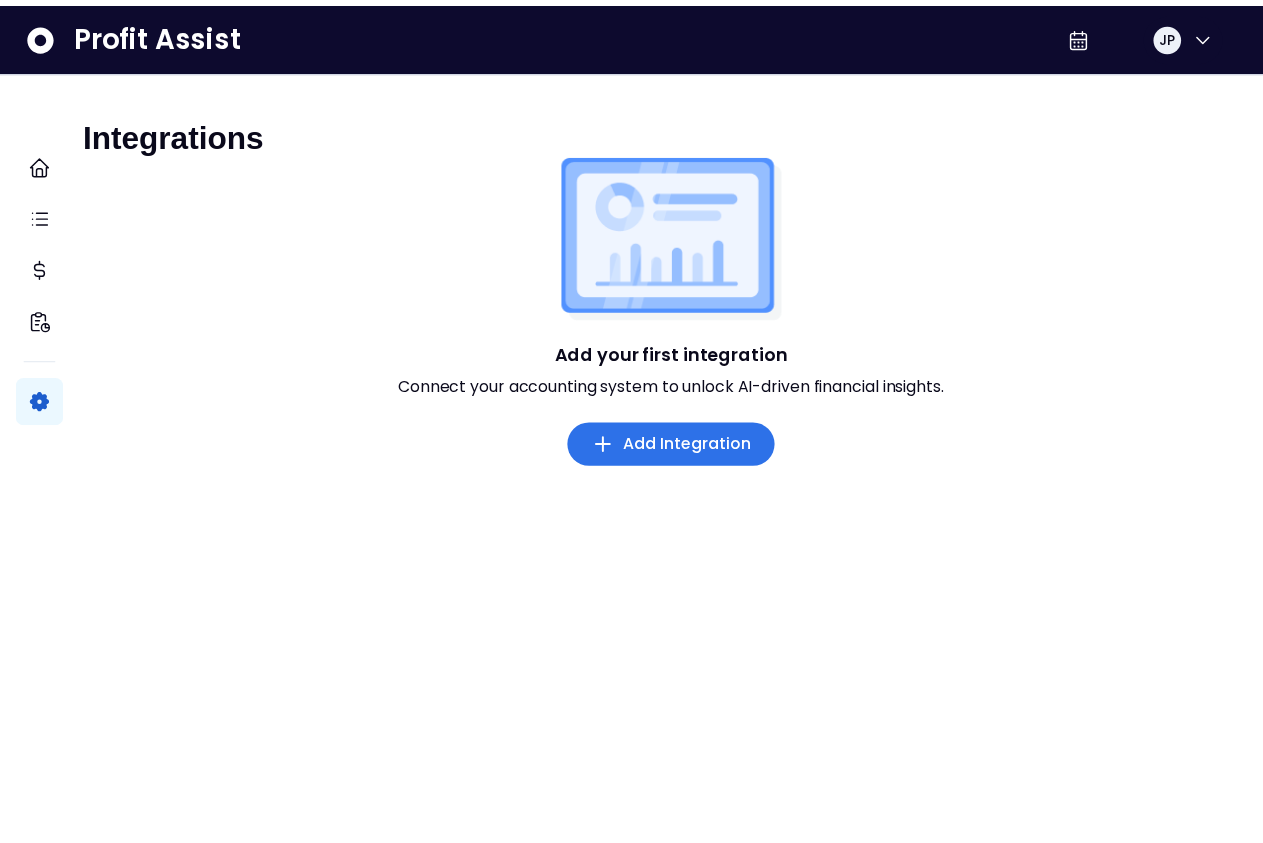 scroll, scrollTop: 0, scrollLeft: 0, axis: both 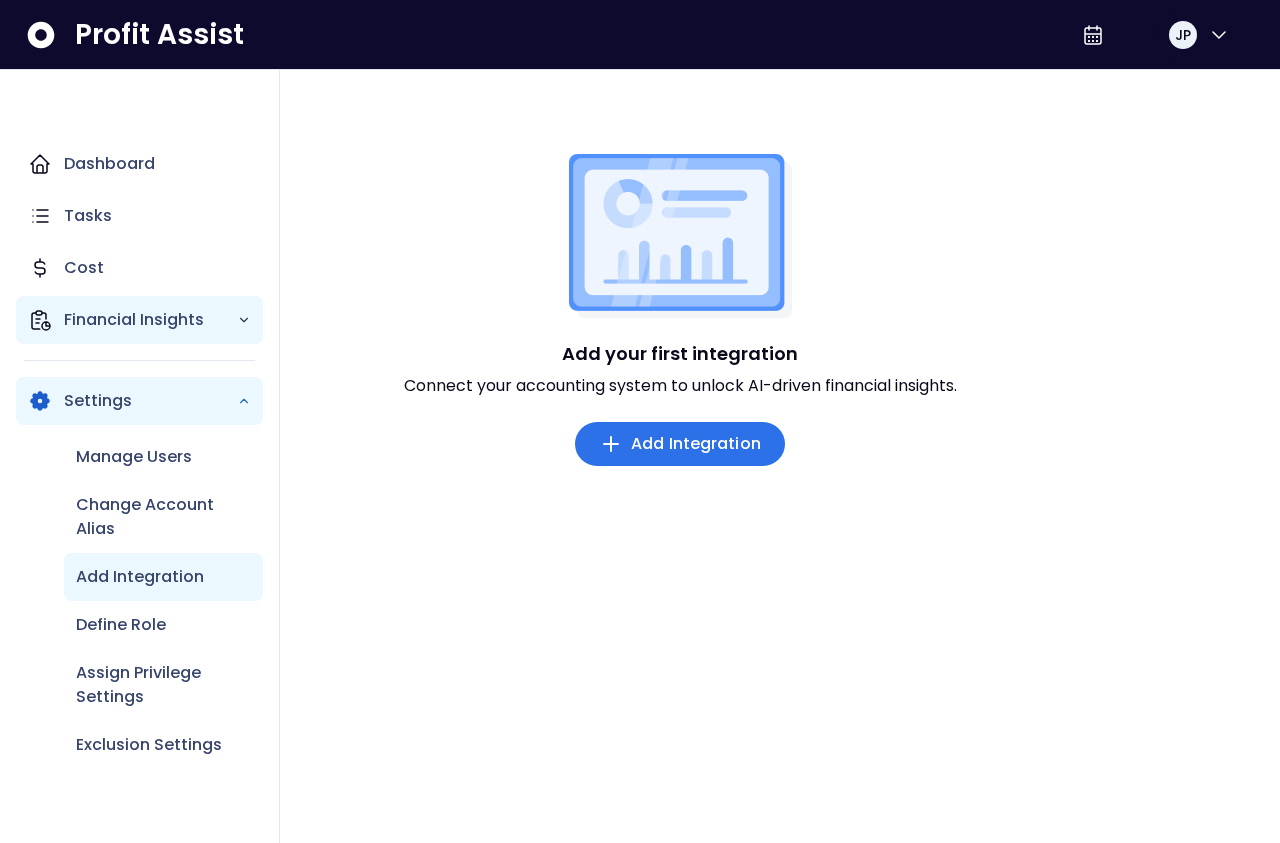 click on "Financial Insights" at bounding box center (150, 320) 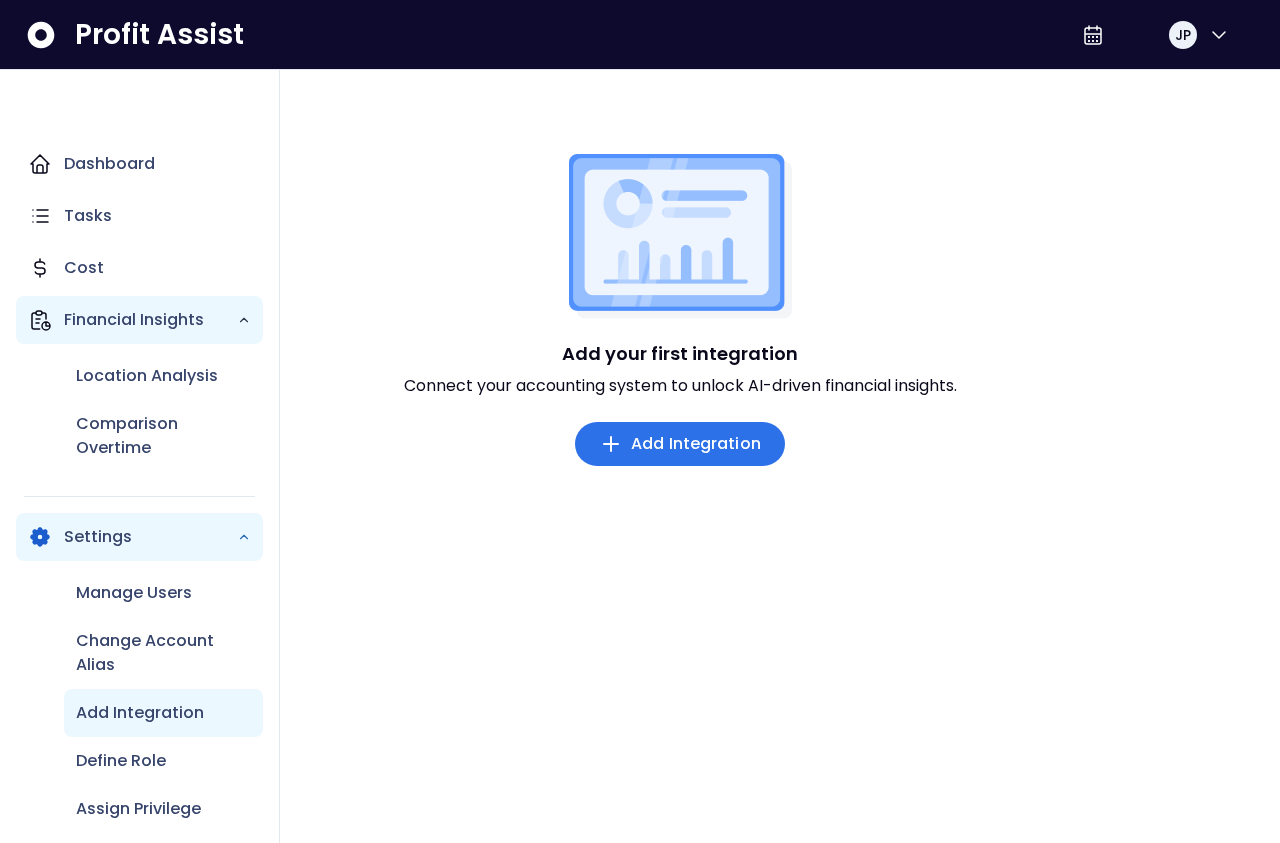 click on "Financial Insights" at bounding box center (150, 320) 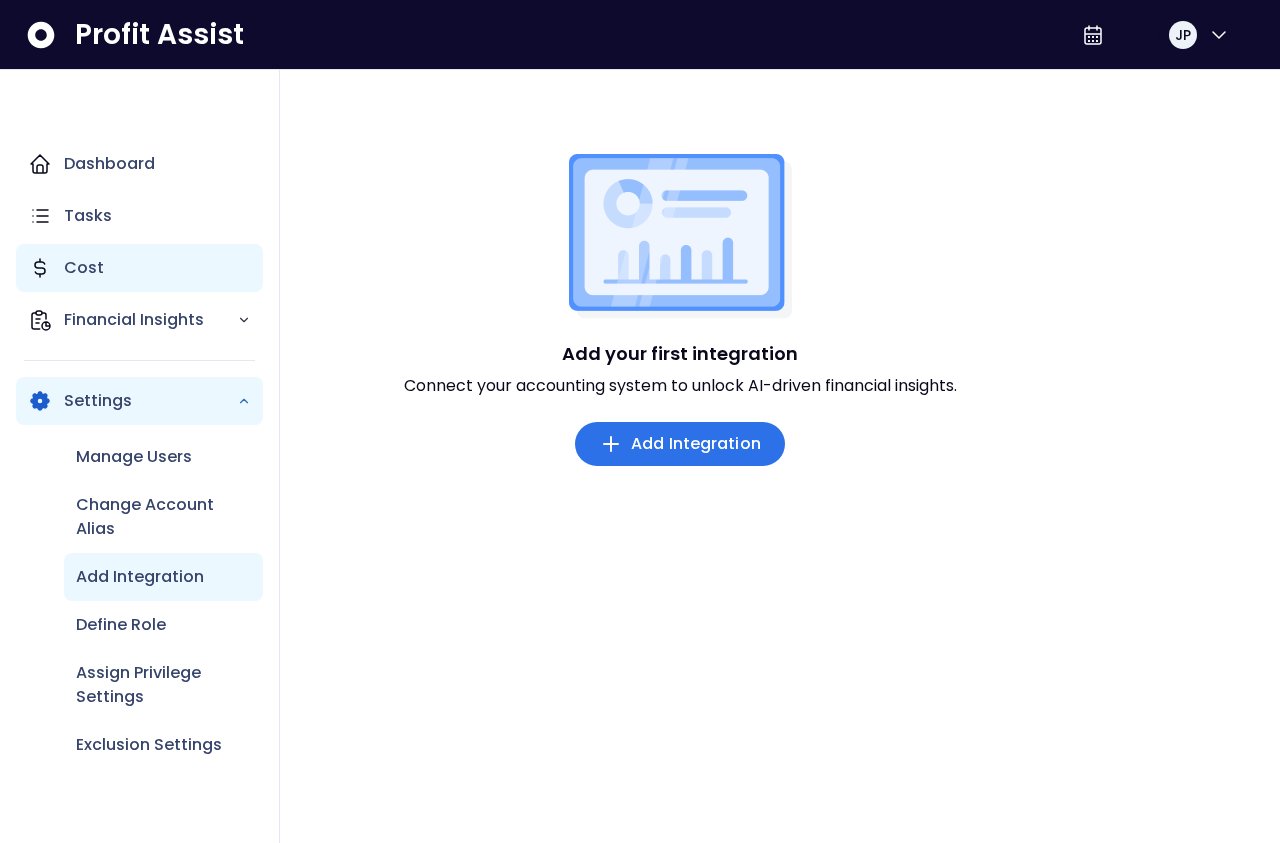 click on "Cost" at bounding box center (84, 268) 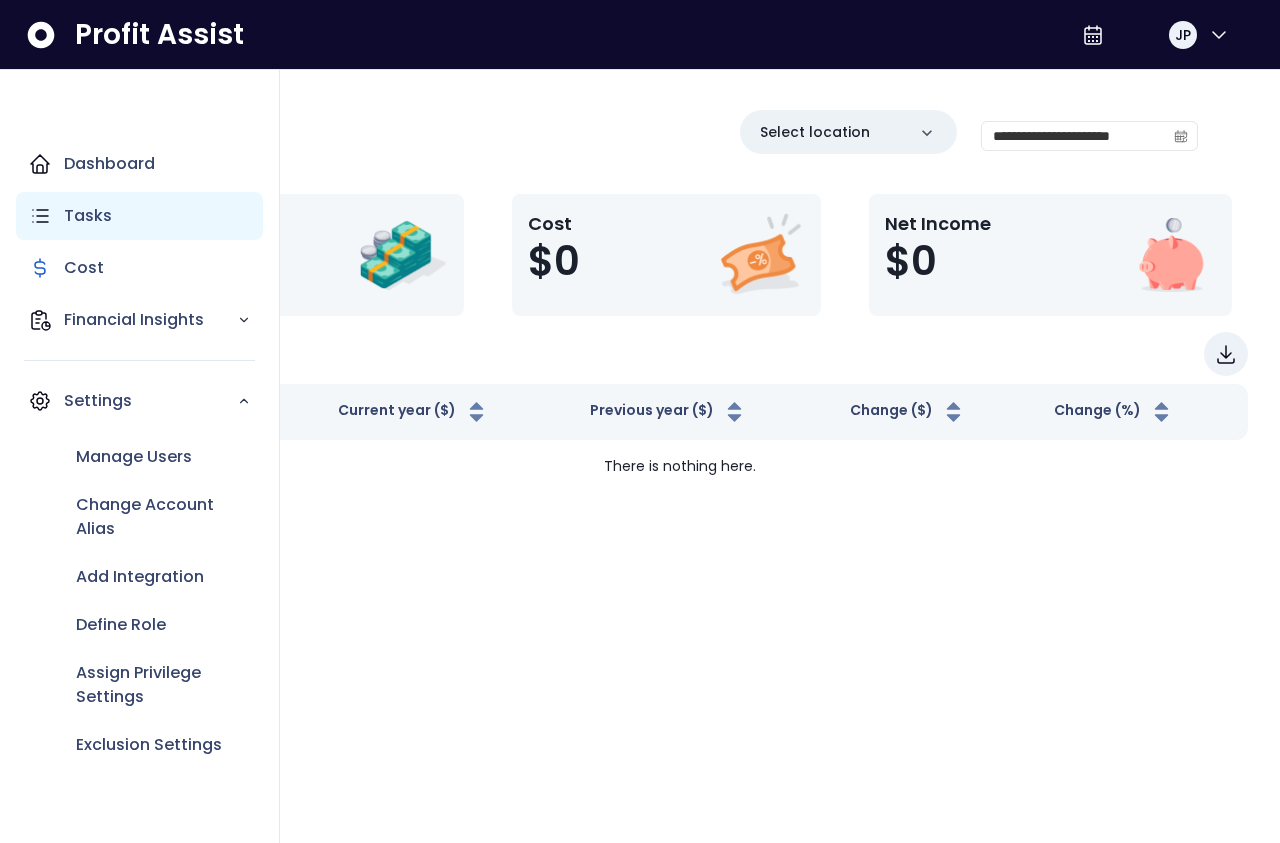 click on "Tasks" at bounding box center [88, 216] 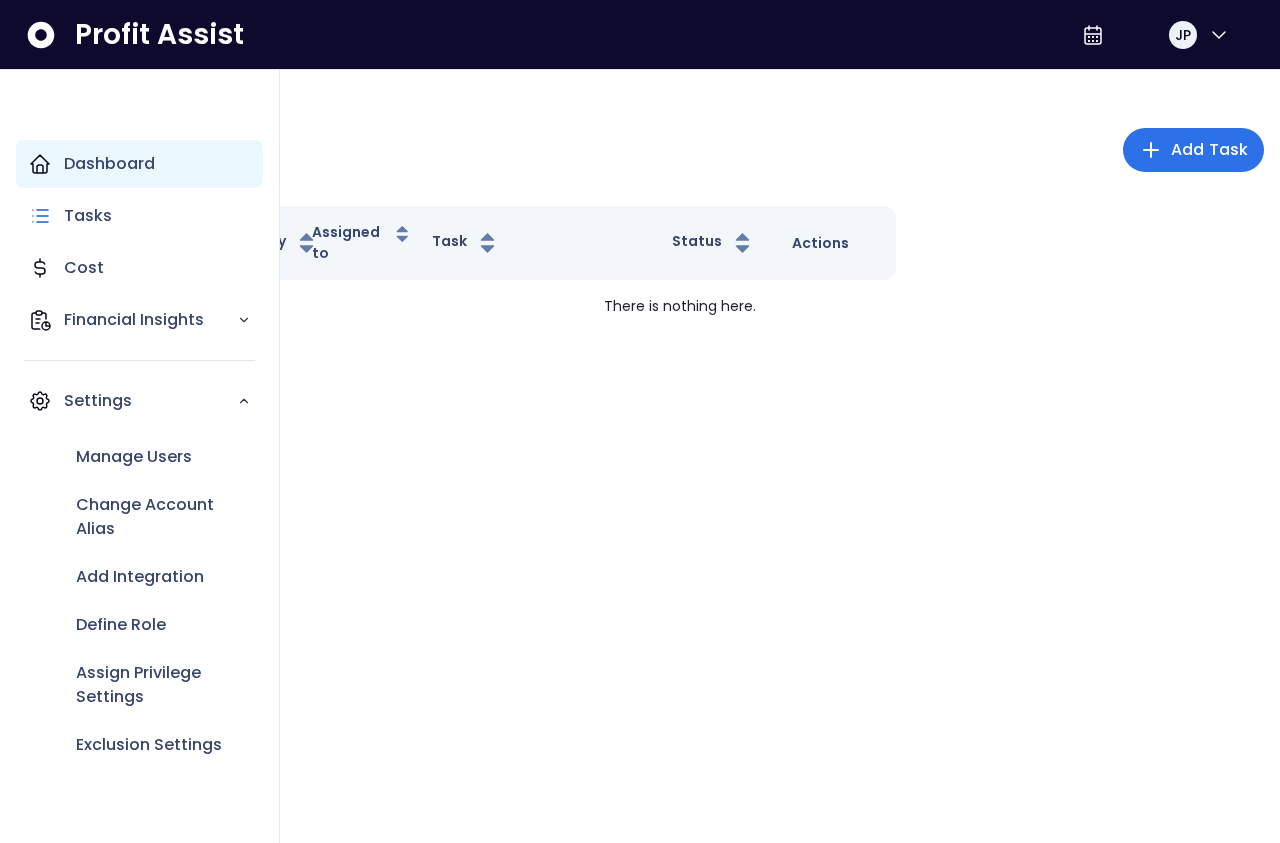 click on "Dashboard" at bounding box center [109, 164] 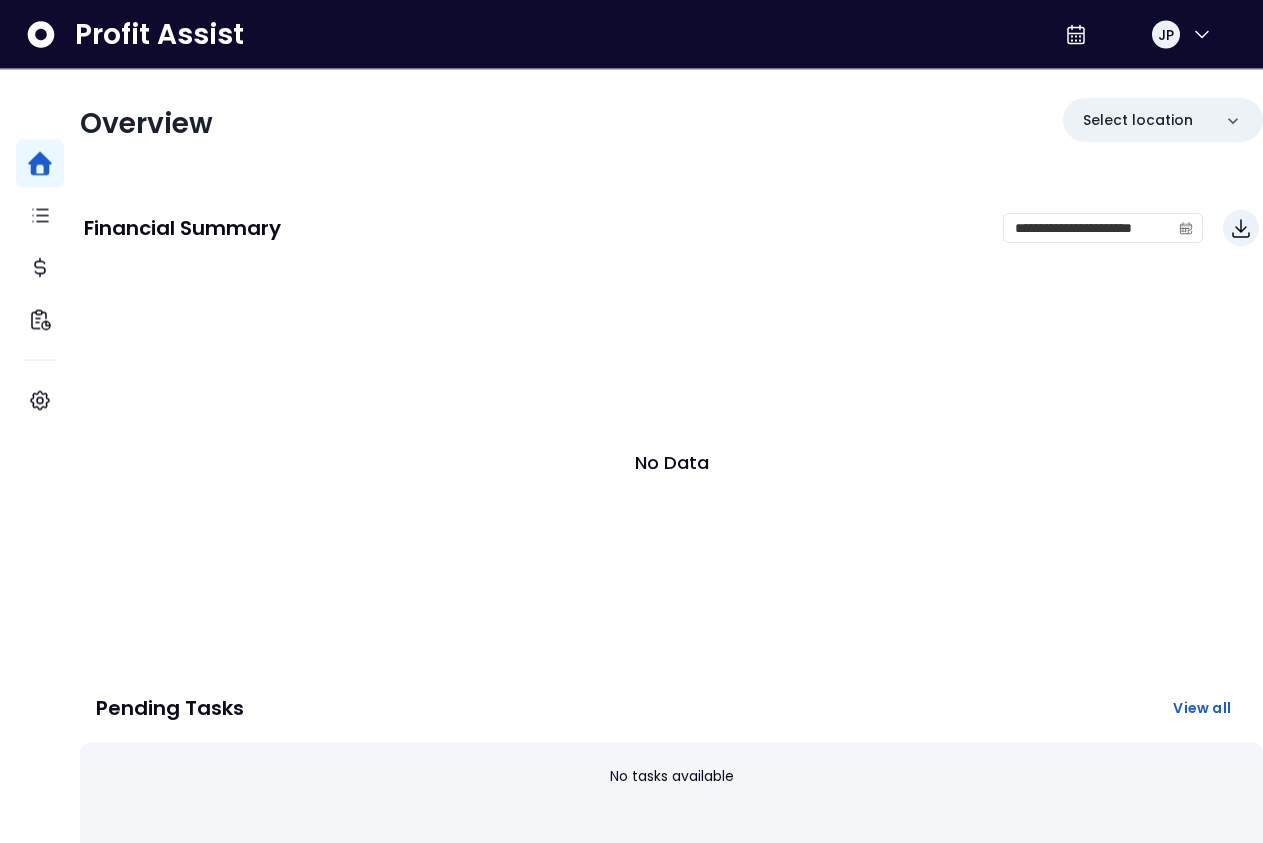 scroll, scrollTop: 0, scrollLeft: 0, axis: both 